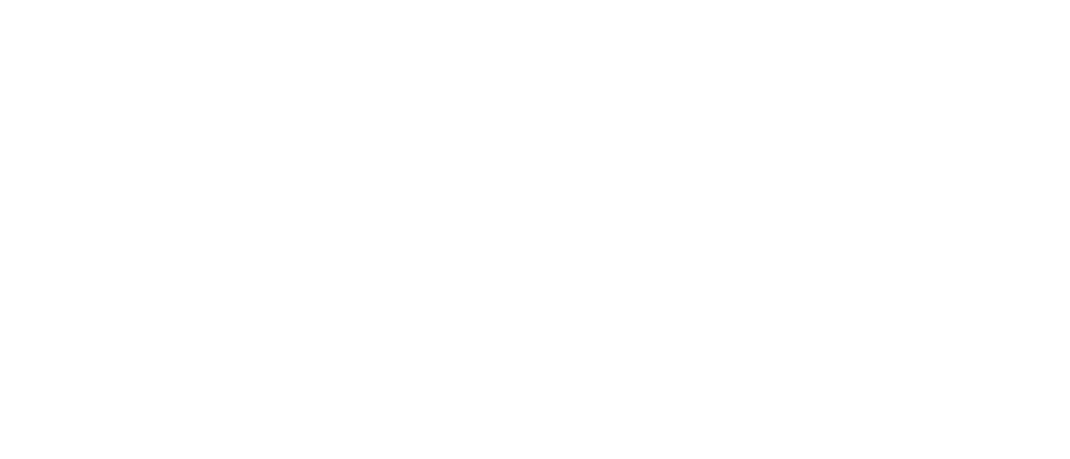 scroll, scrollTop: 0, scrollLeft: 0, axis: both 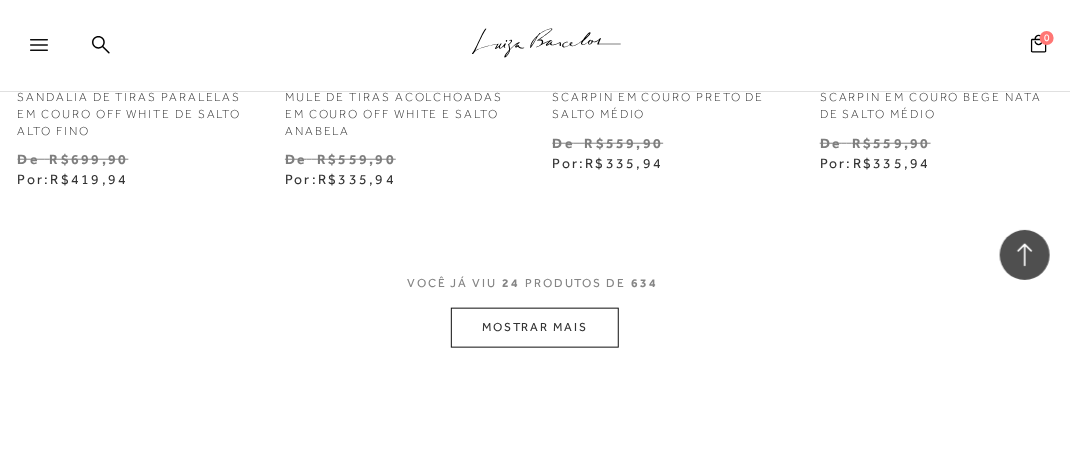 click on "MOSTRAR MAIS" at bounding box center (535, 327) 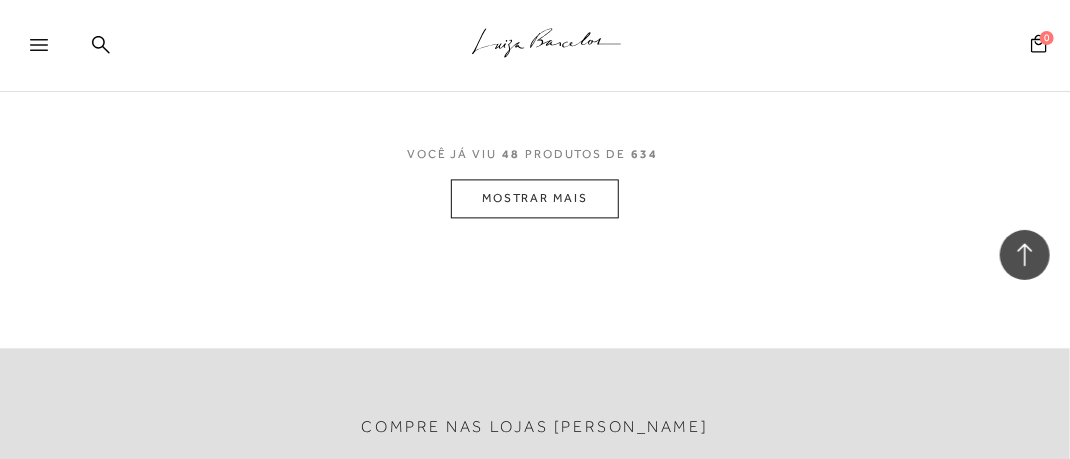 scroll, scrollTop: 6700, scrollLeft: 0, axis: vertical 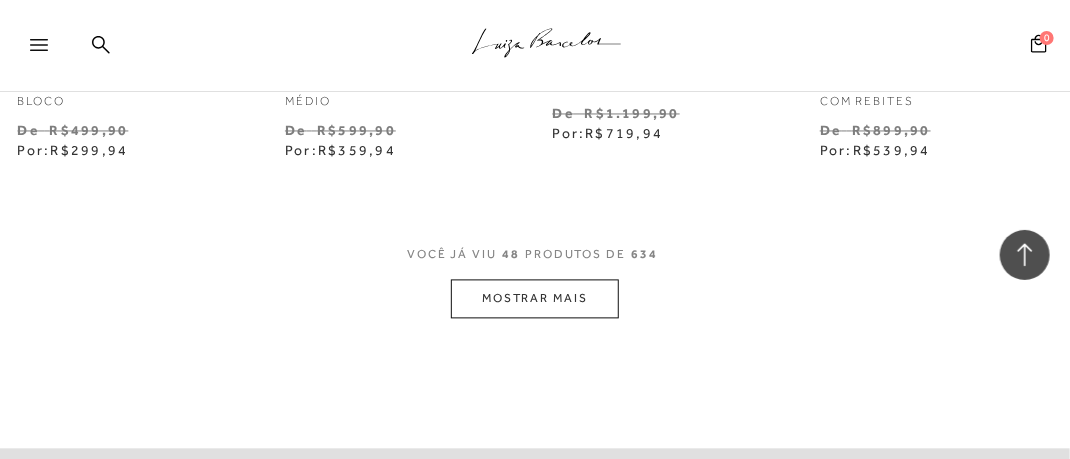 click on "MOSTRAR MAIS" at bounding box center (535, 298) 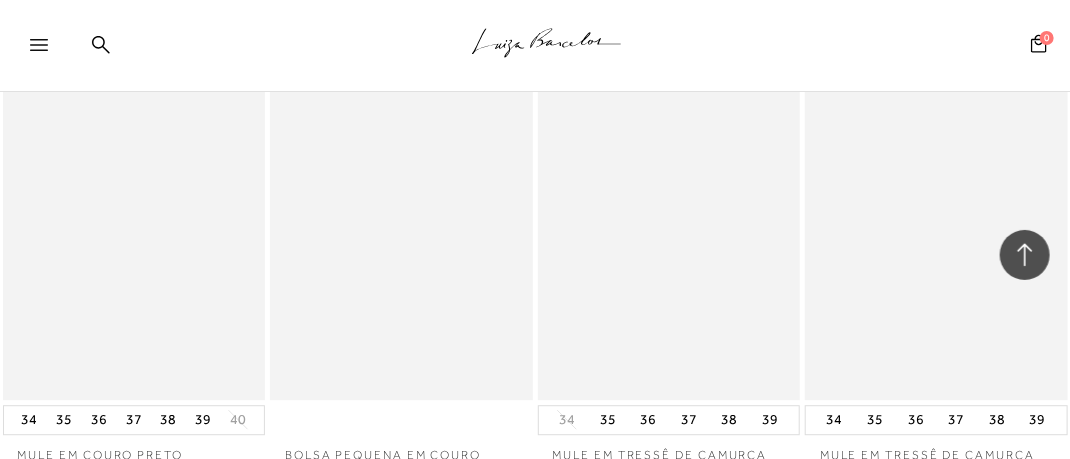 scroll, scrollTop: 9900, scrollLeft: 0, axis: vertical 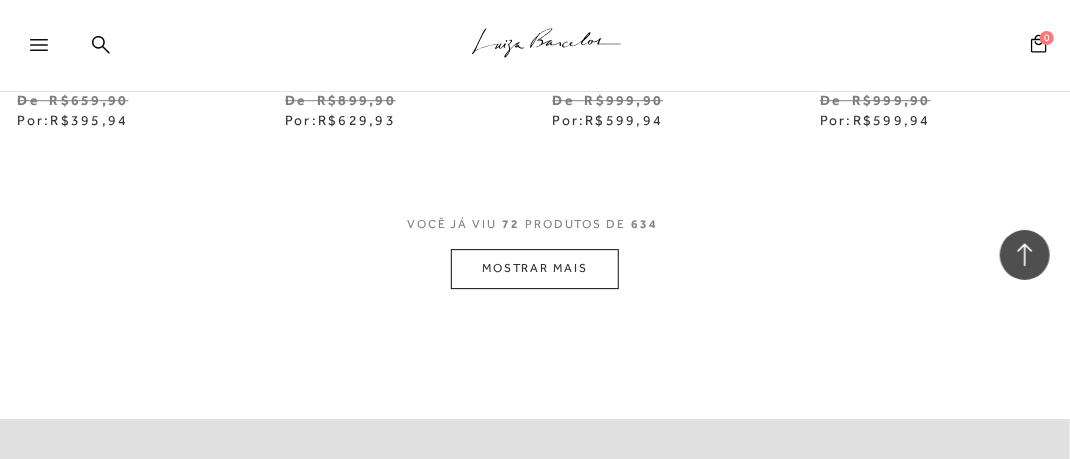 click on "MOSTRAR MAIS" at bounding box center [535, 268] 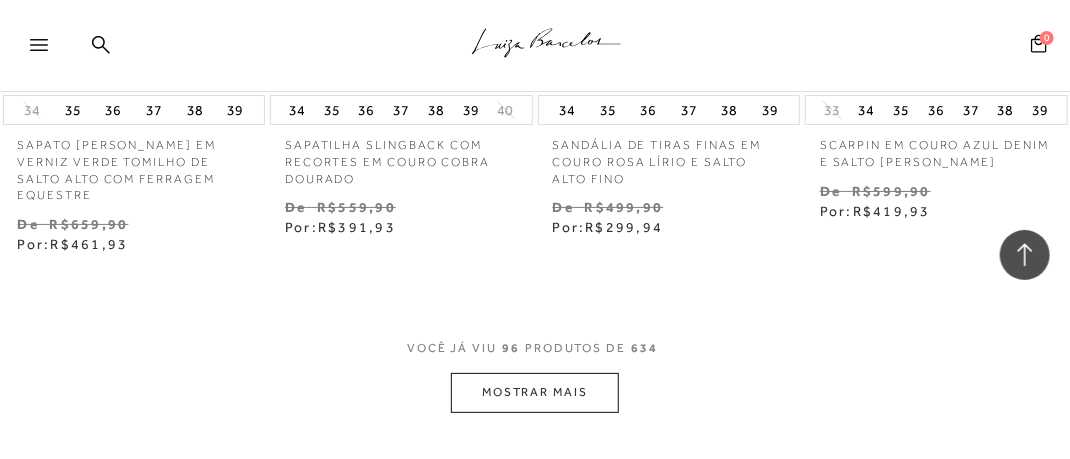 scroll, scrollTop: 13500, scrollLeft: 0, axis: vertical 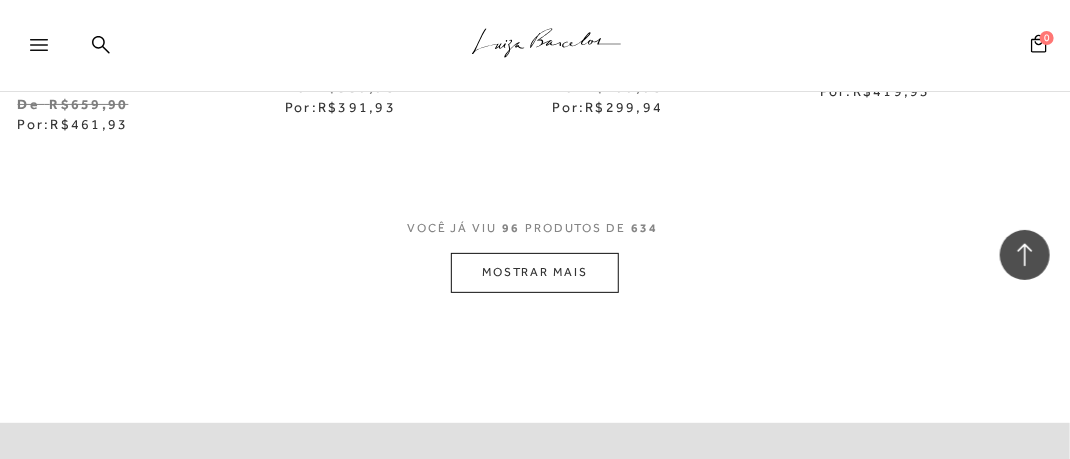 click on "MOSTRAR MAIS" at bounding box center [535, 272] 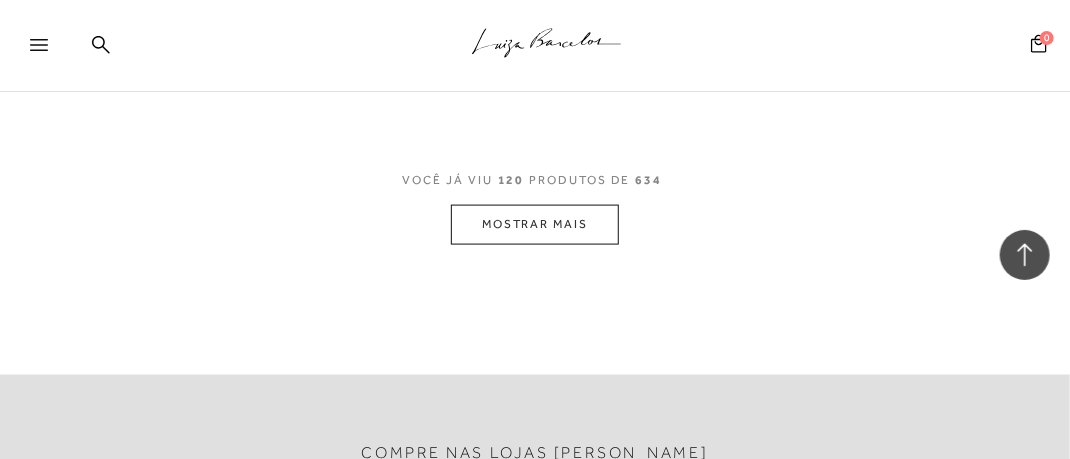 scroll, scrollTop: 16900, scrollLeft: 0, axis: vertical 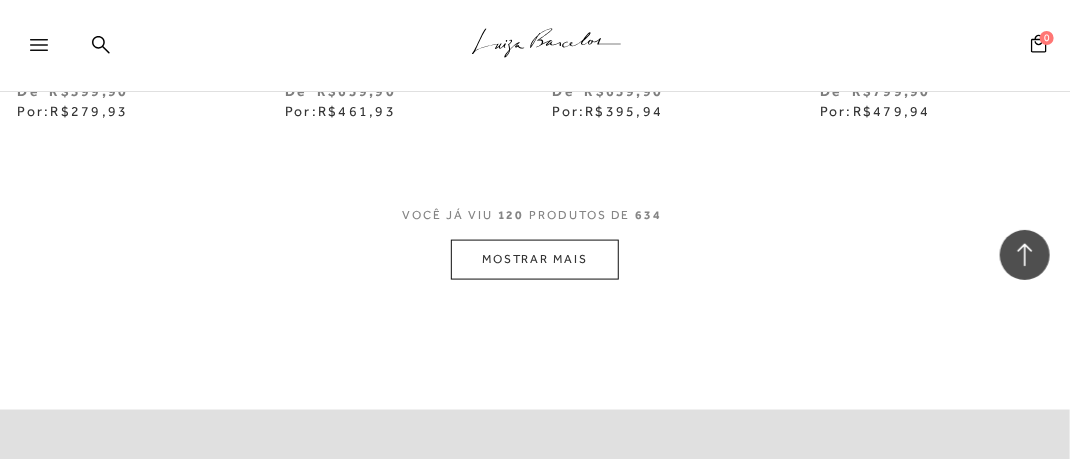 click on "MOSTRAR MAIS" at bounding box center [535, 259] 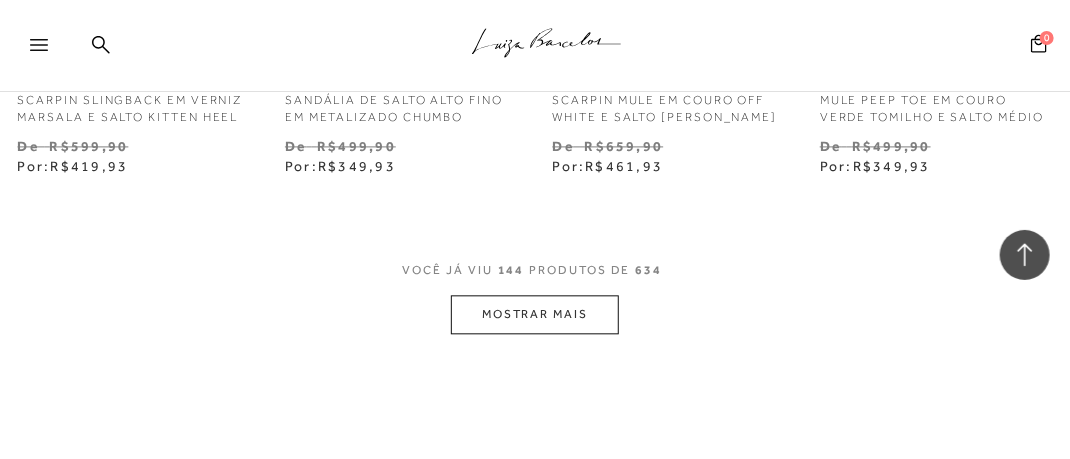 scroll, scrollTop: 20200, scrollLeft: 0, axis: vertical 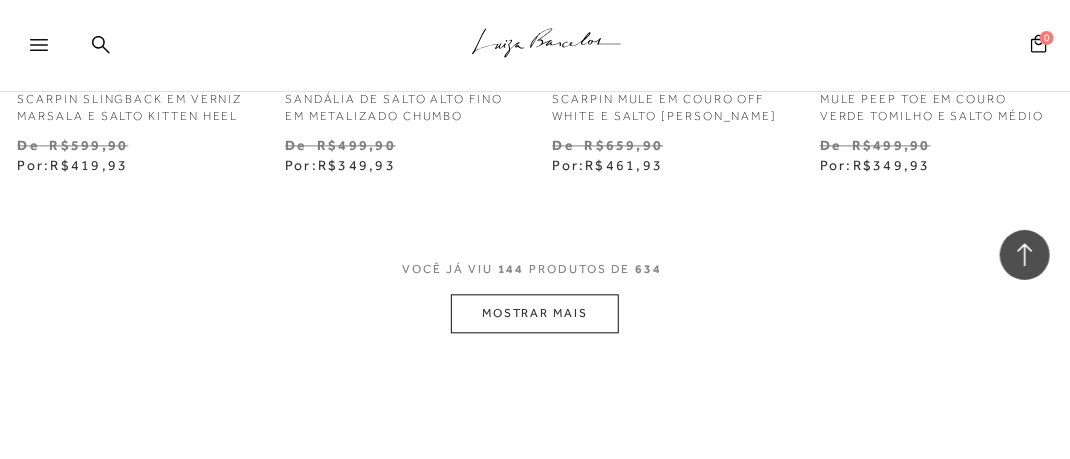 click on "MOSTRAR MAIS" at bounding box center (535, 313) 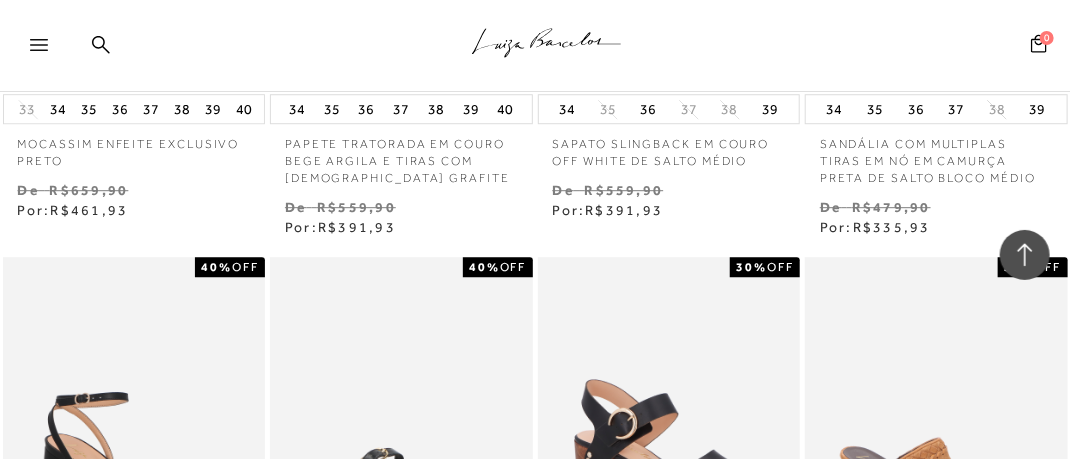 scroll, scrollTop: 22755, scrollLeft: 0, axis: vertical 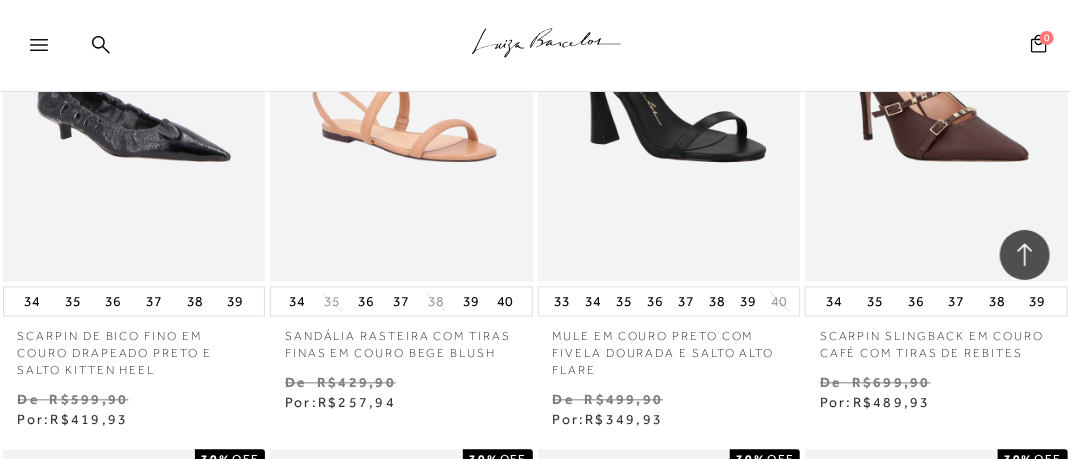 click on "MOSTRAR MAIS" at bounding box center [535, 1128] 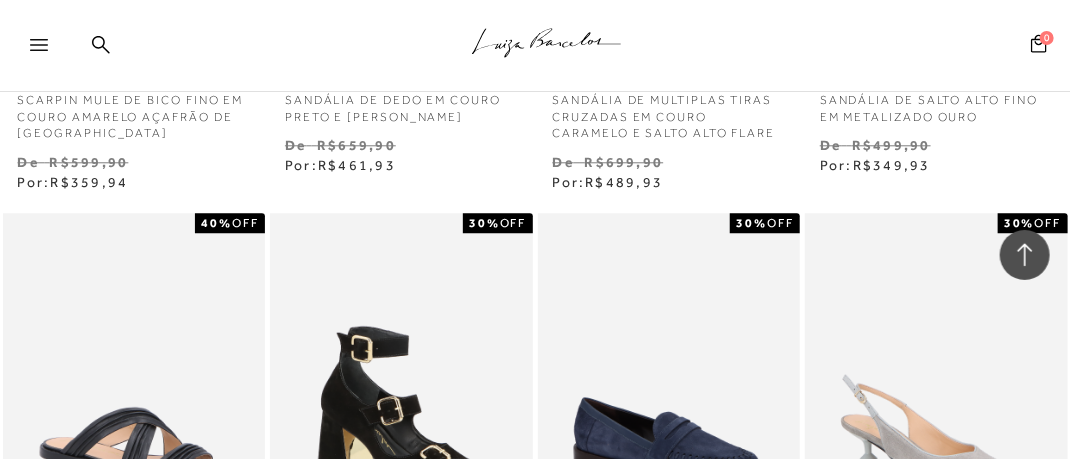 scroll, scrollTop: 25900, scrollLeft: 0, axis: vertical 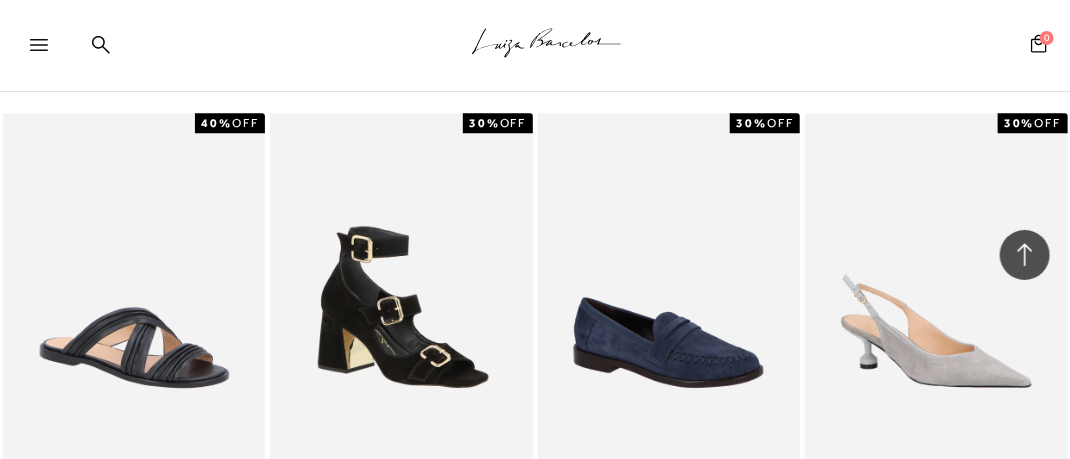 click on "MOSTRAR MAIS" at bounding box center [535, 1354] 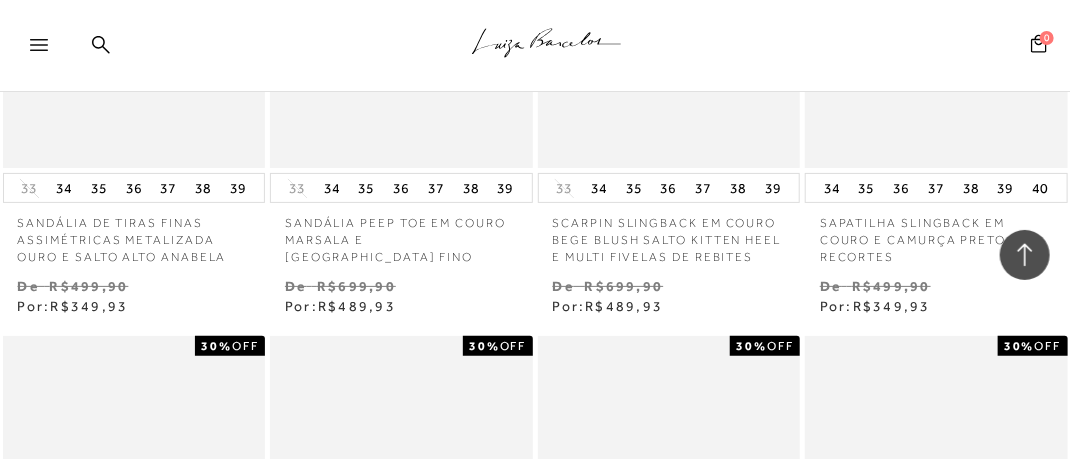 click at bounding box center (670, 533) 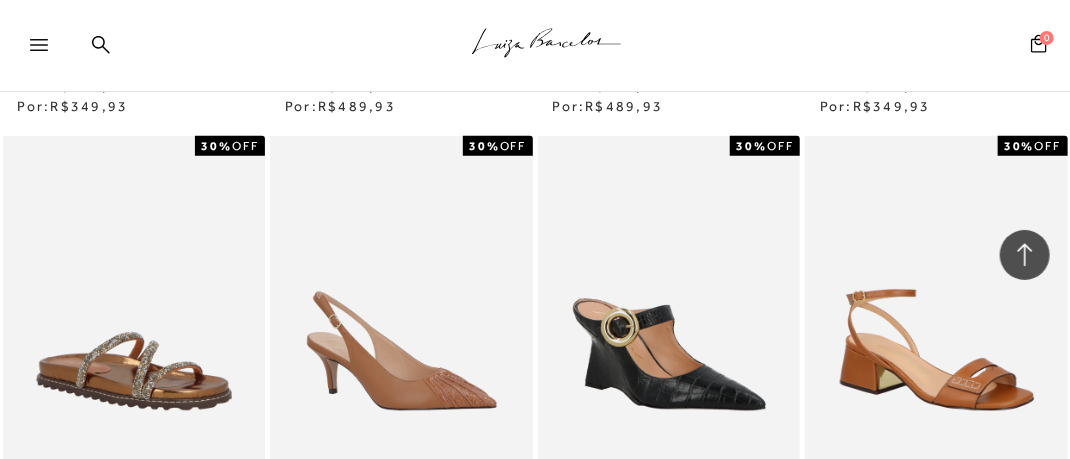 click at bounding box center [135, 1457] 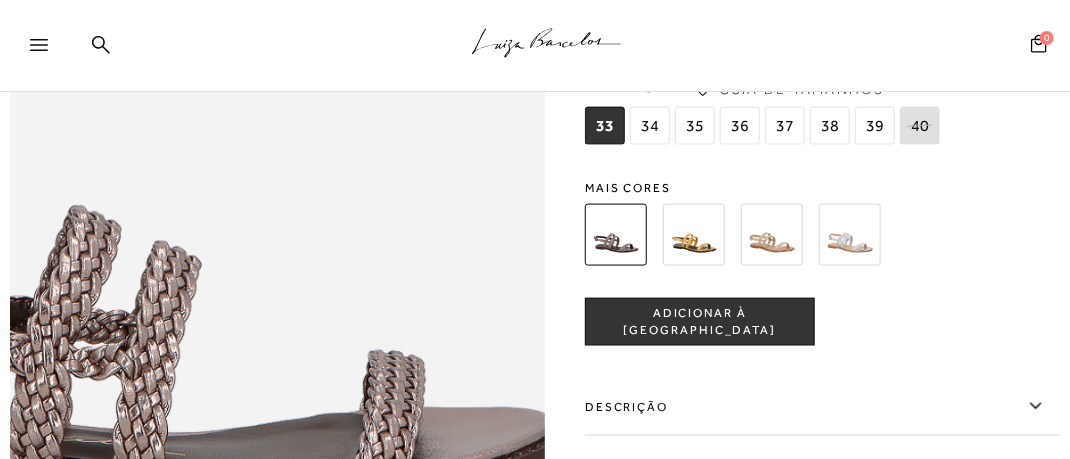 scroll, scrollTop: 996, scrollLeft: 0, axis: vertical 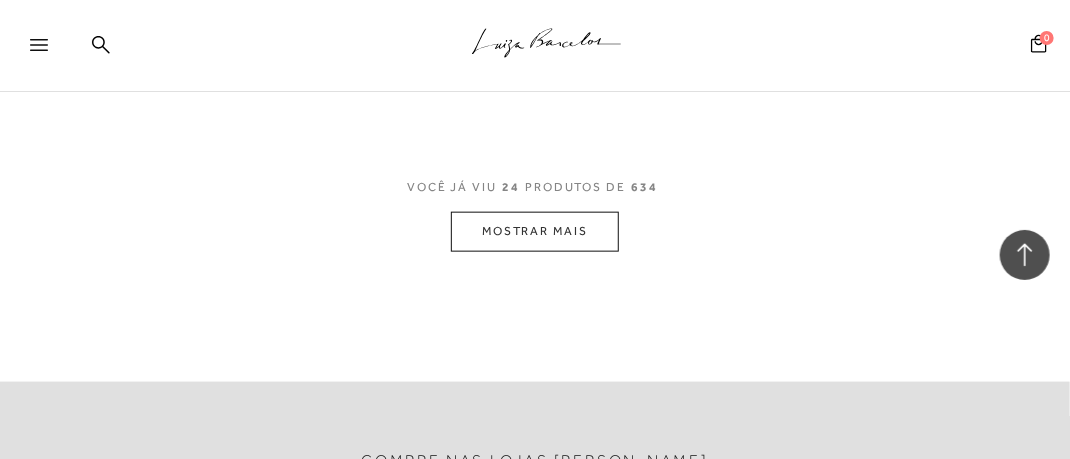 click on "Home
Categoria
Sale Inverno
Sale Inverno
24 de 634 itens
Ordenar
Ordenar por
Padrão" at bounding box center (535, -1498) 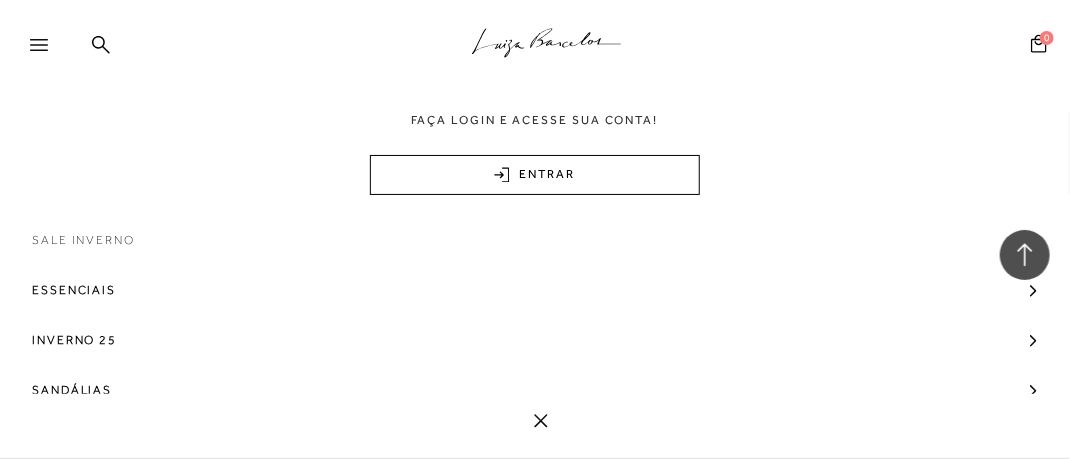 click on "Sale Inverno" at bounding box center [83, 240] 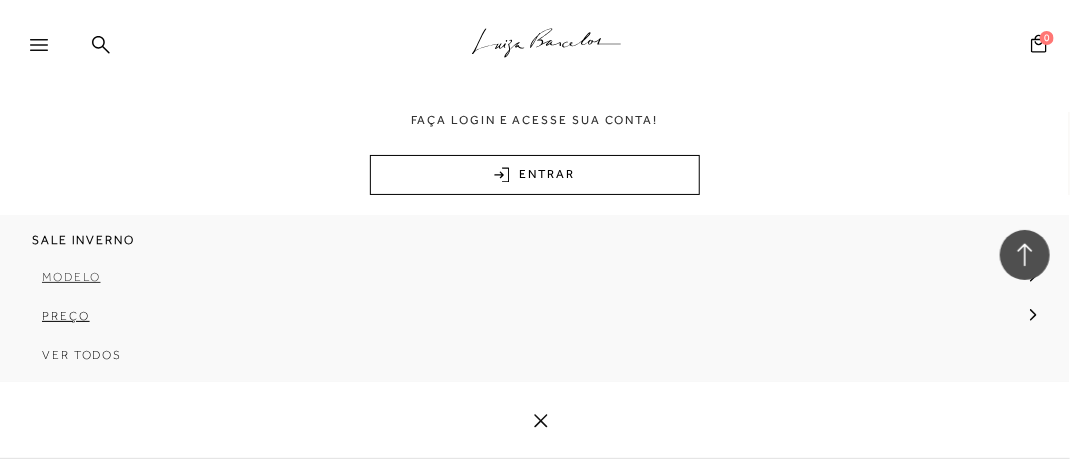 click on "Modelo" at bounding box center [71, 277] 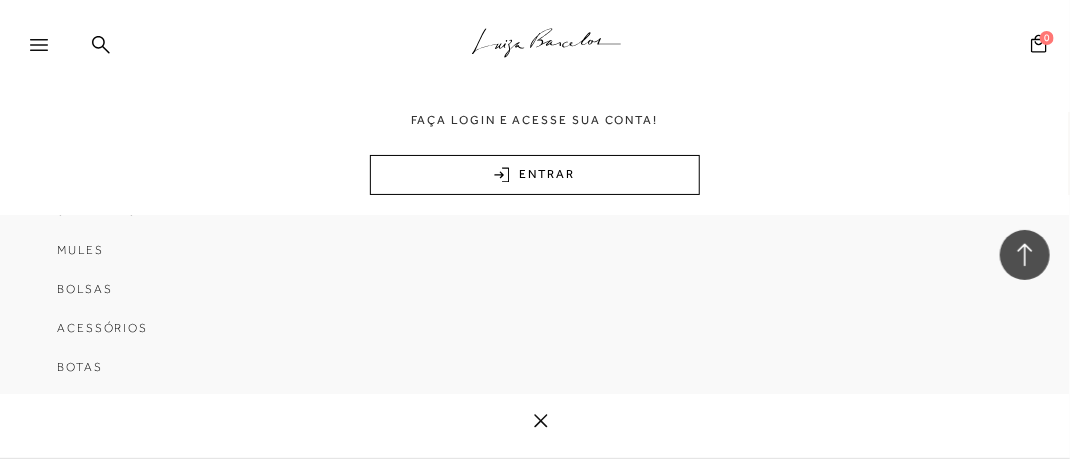 scroll, scrollTop: 100, scrollLeft: 0, axis: vertical 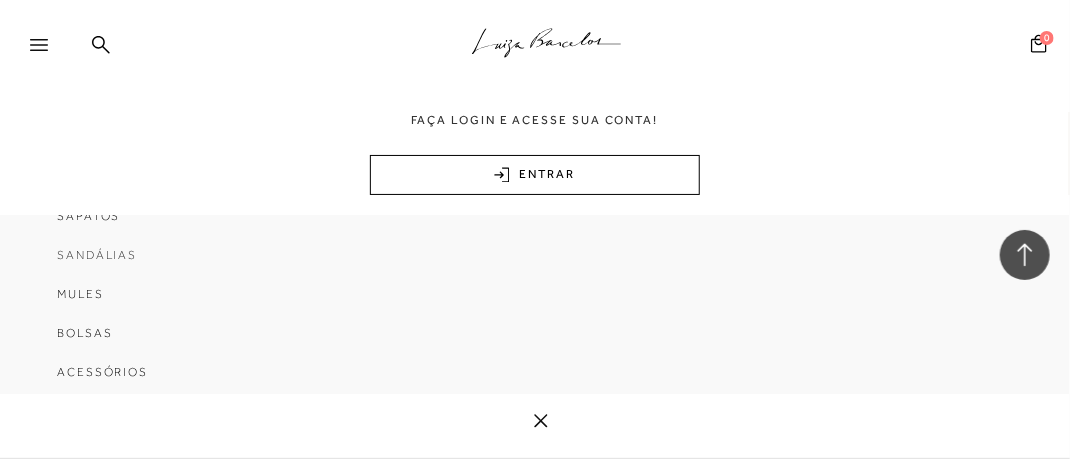 click on "Sandálias" at bounding box center (97, 255) 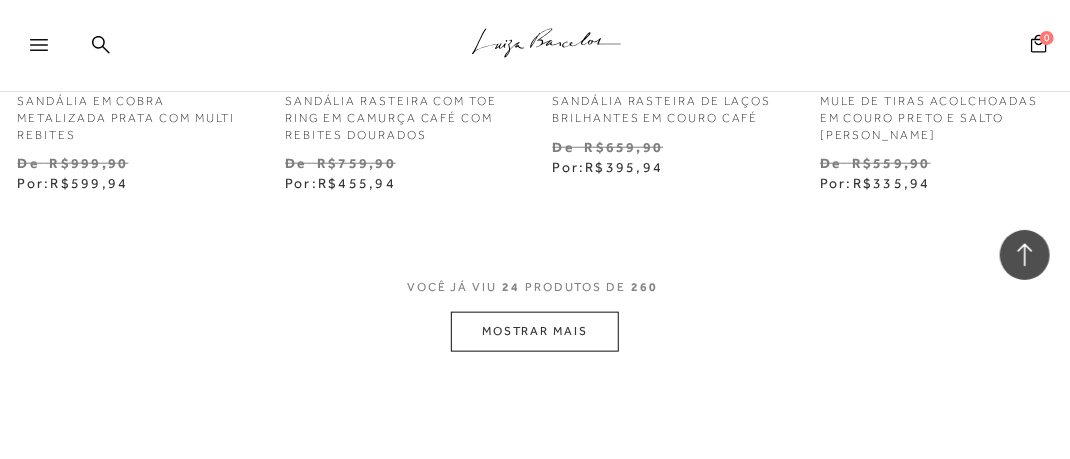 scroll, scrollTop: 3300, scrollLeft: 0, axis: vertical 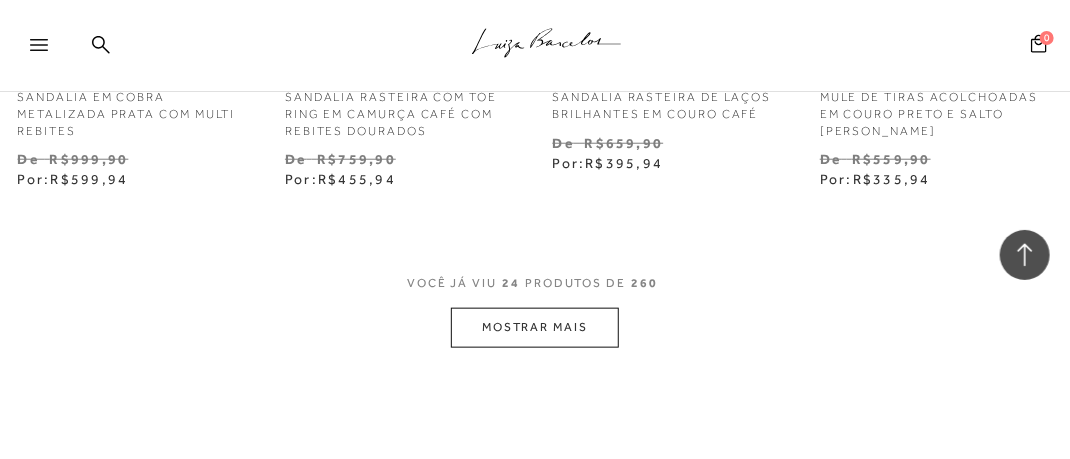 click on "MOSTRAR MAIS" at bounding box center [535, 327] 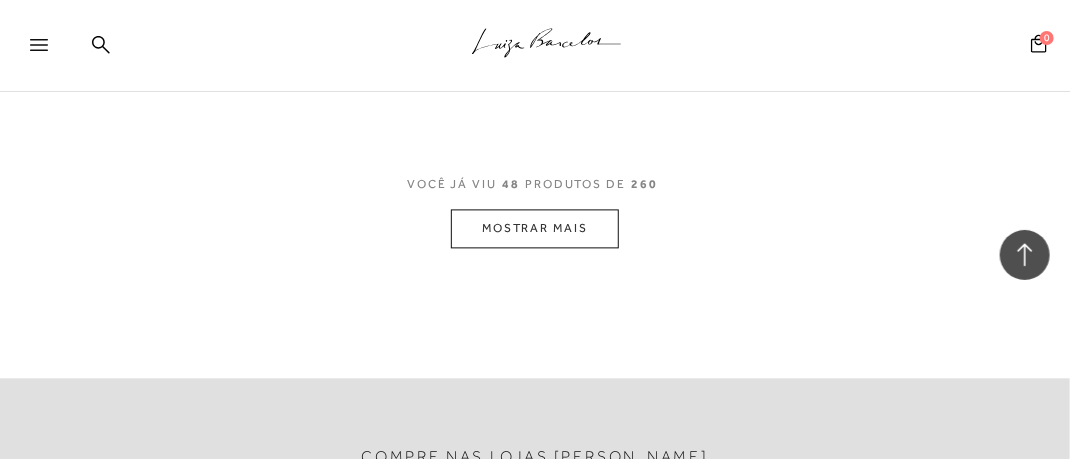scroll, scrollTop: 6800, scrollLeft: 0, axis: vertical 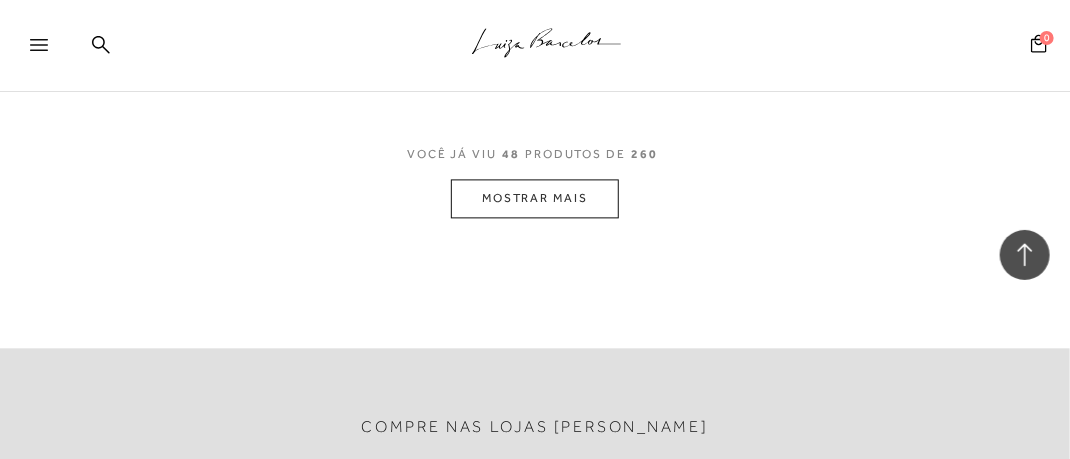 click on "MOSTRAR MAIS" at bounding box center [535, 198] 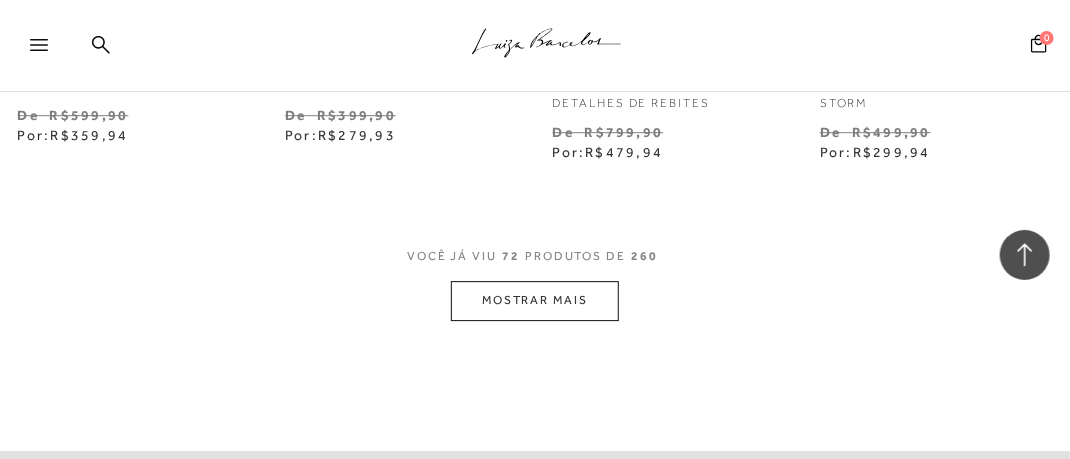 scroll, scrollTop: 10100, scrollLeft: 0, axis: vertical 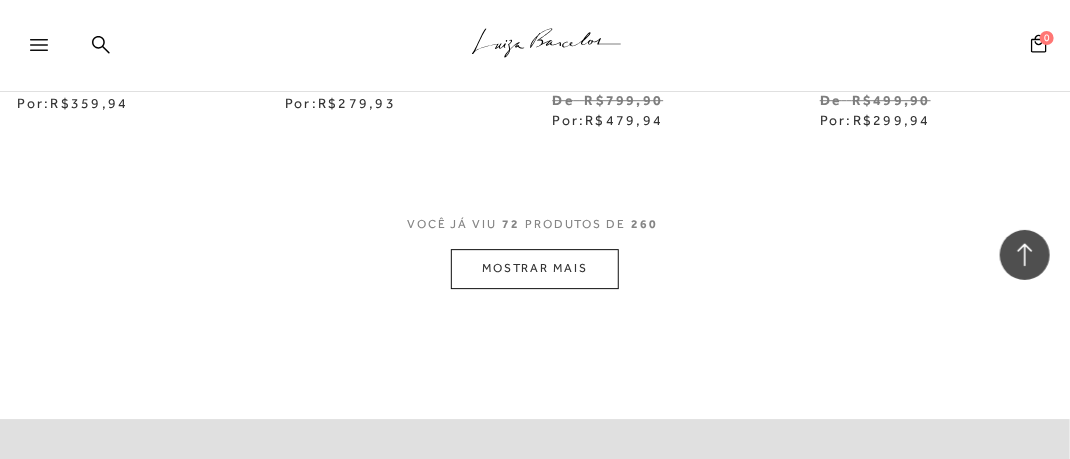 click on "MOSTRAR MAIS" at bounding box center [535, 268] 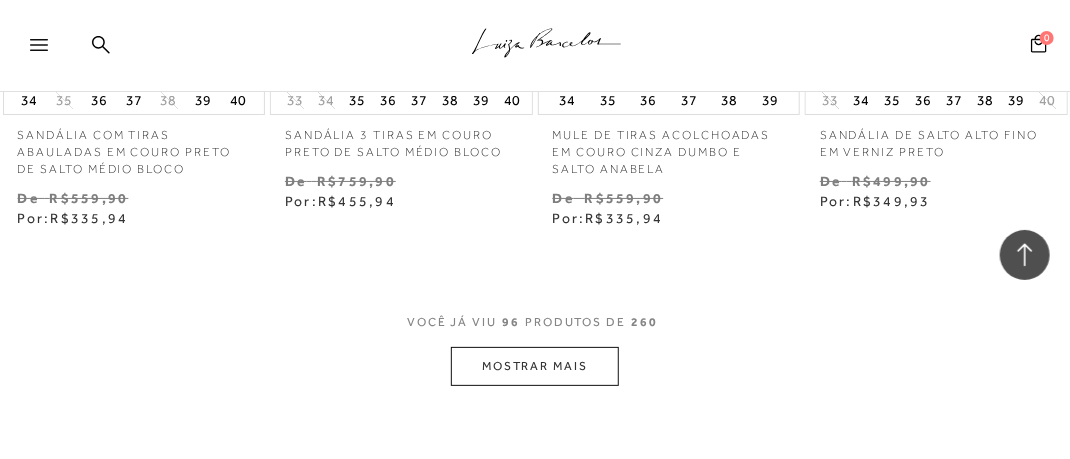 scroll, scrollTop: 13400, scrollLeft: 0, axis: vertical 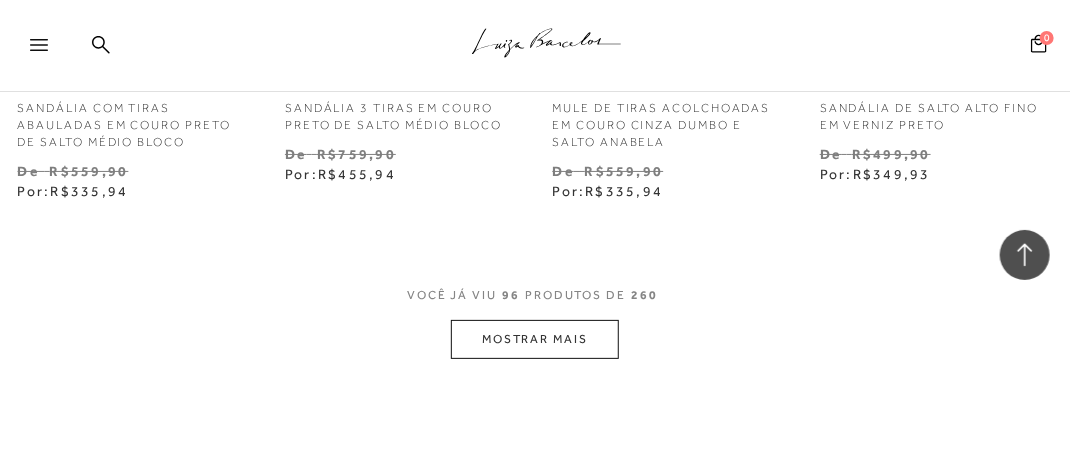 click on "MOSTRAR MAIS" at bounding box center [535, 339] 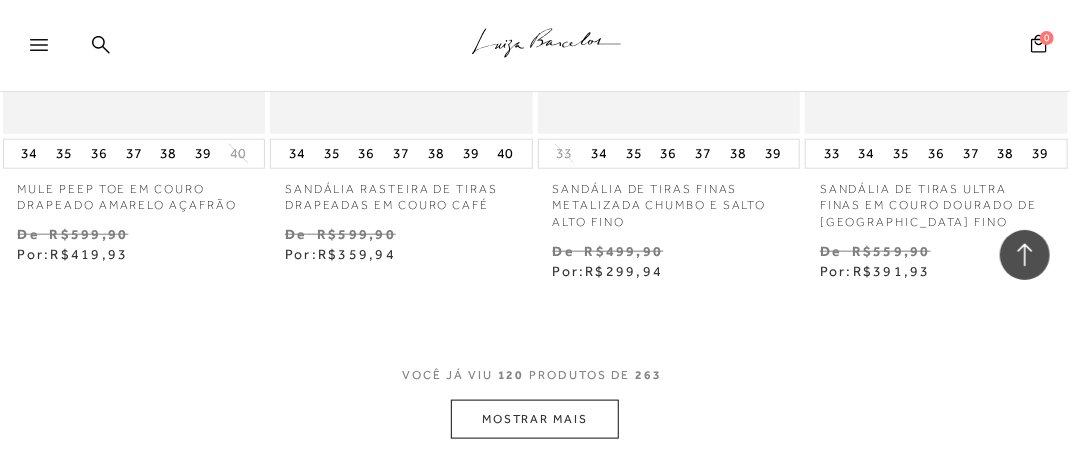 scroll, scrollTop: 16700, scrollLeft: 0, axis: vertical 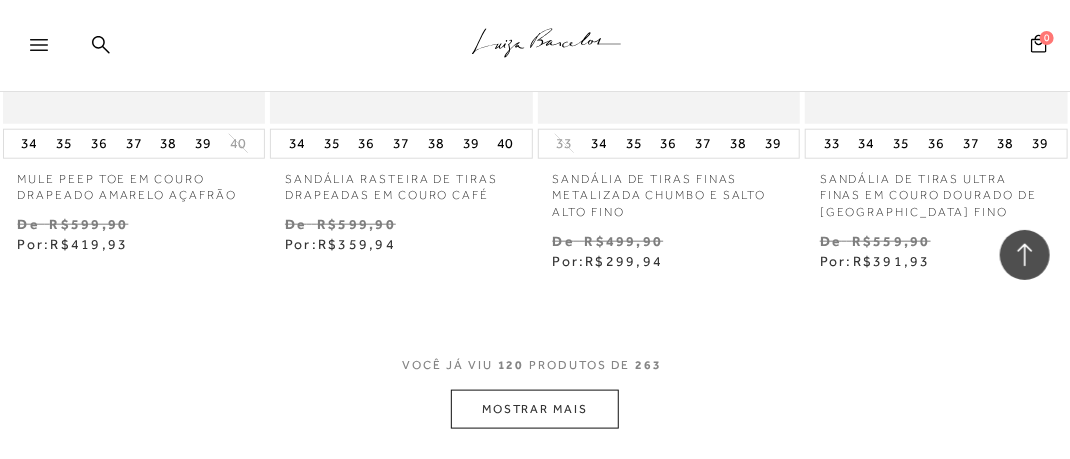 click on "MOSTRAR MAIS" at bounding box center (535, 409) 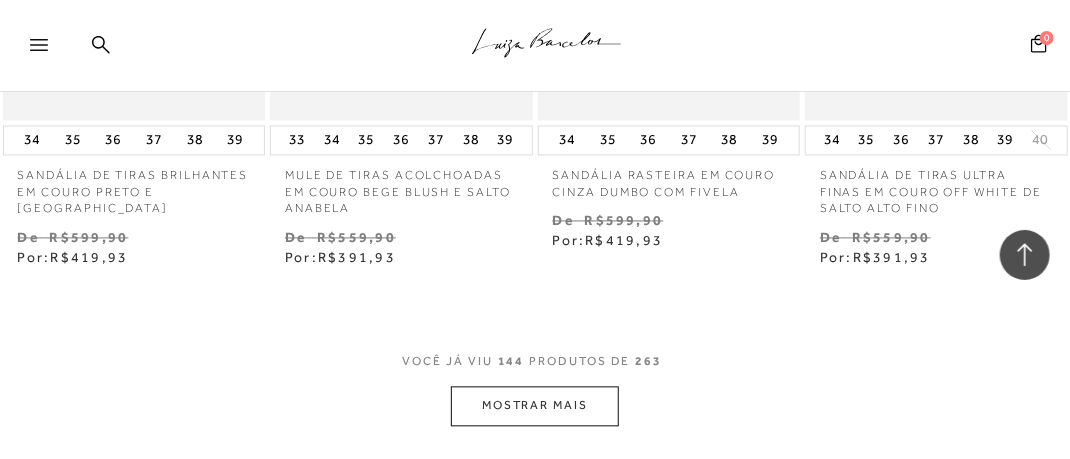 scroll, scrollTop: 20200, scrollLeft: 0, axis: vertical 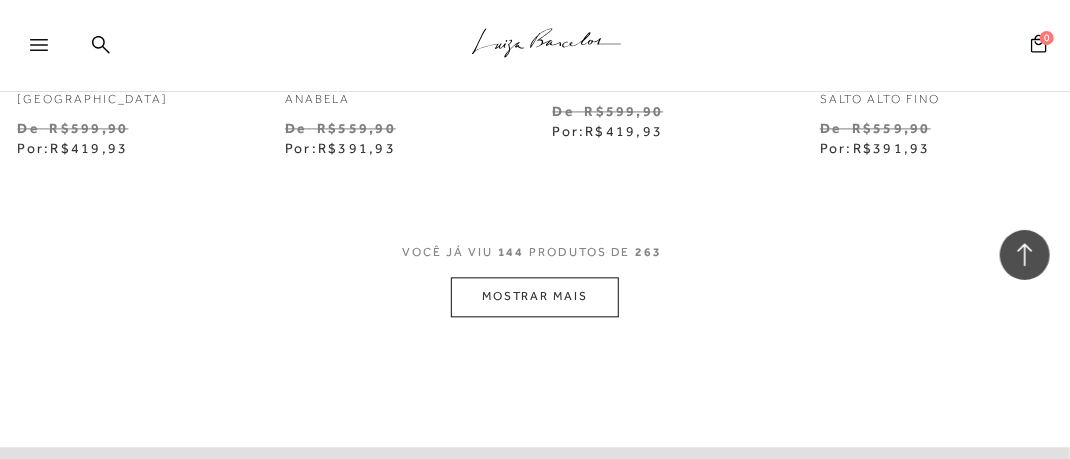 click on "MOSTRAR MAIS" at bounding box center [535, 296] 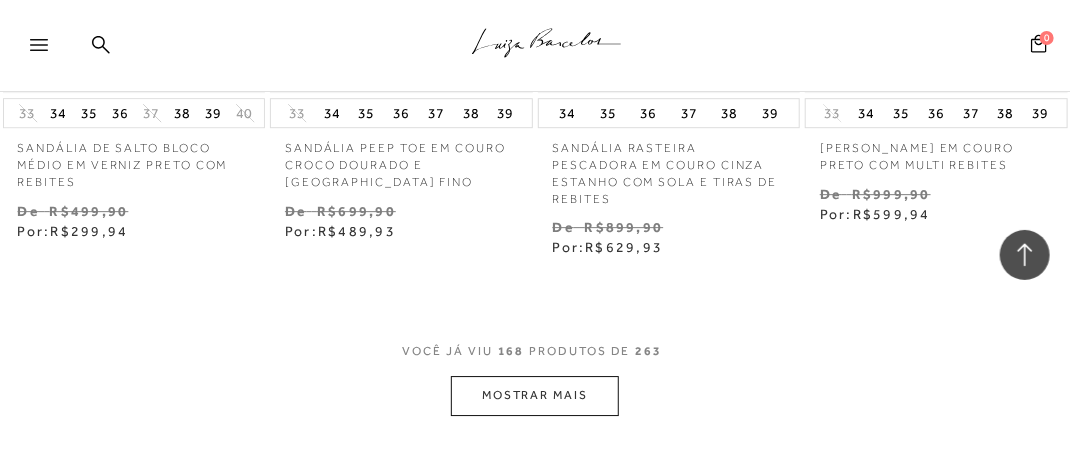scroll, scrollTop: 23500, scrollLeft: 0, axis: vertical 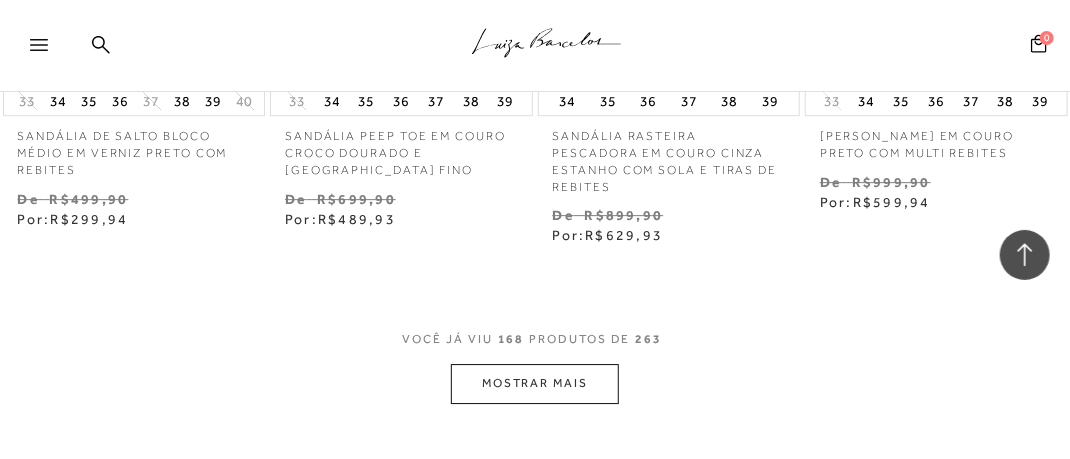 click on "MOSTRAR MAIS" at bounding box center [535, 383] 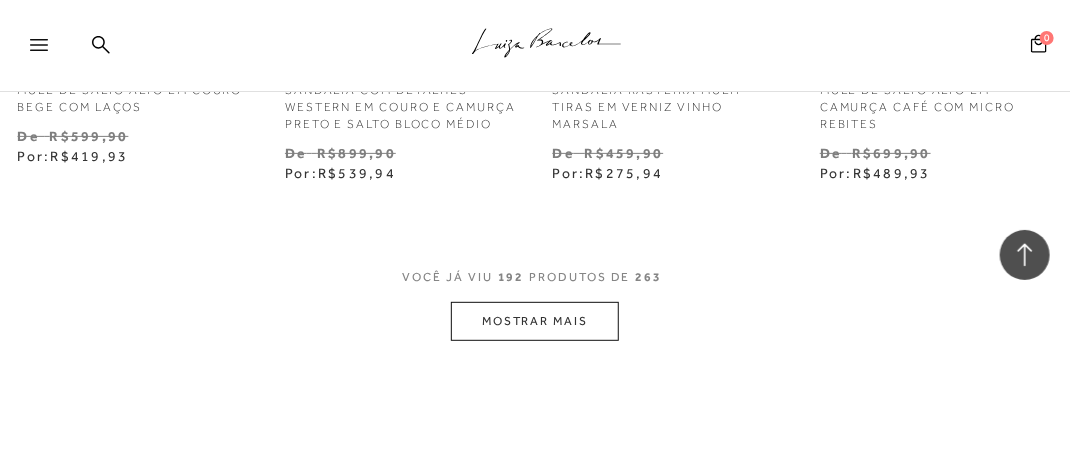 scroll, scrollTop: 27000, scrollLeft: 0, axis: vertical 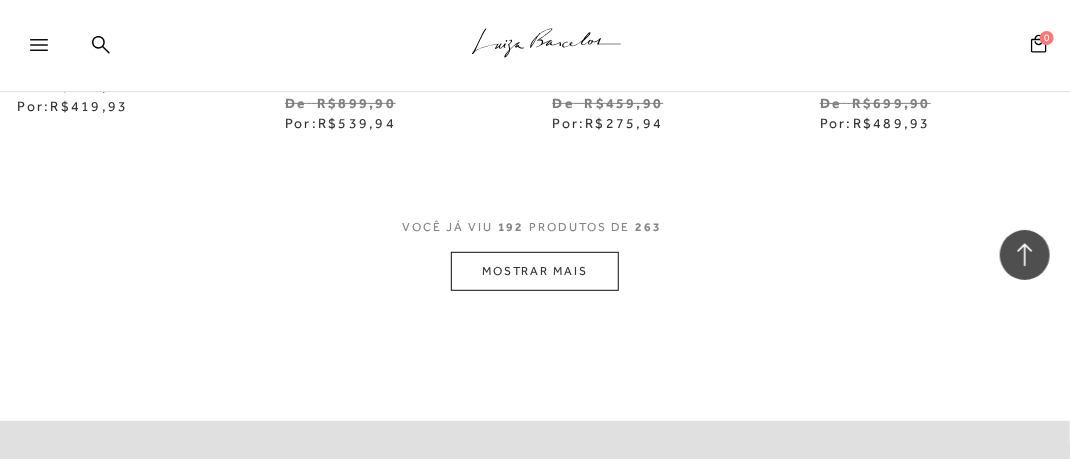 click on "MOSTRAR MAIS" at bounding box center (535, 271) 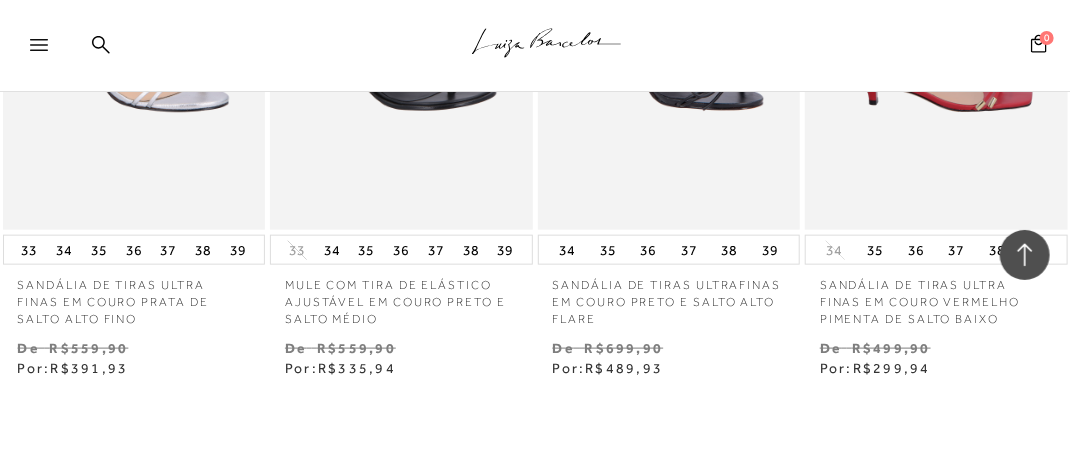scroll, scrollTop: 30285, scrollLeft: 0, axis: vertical 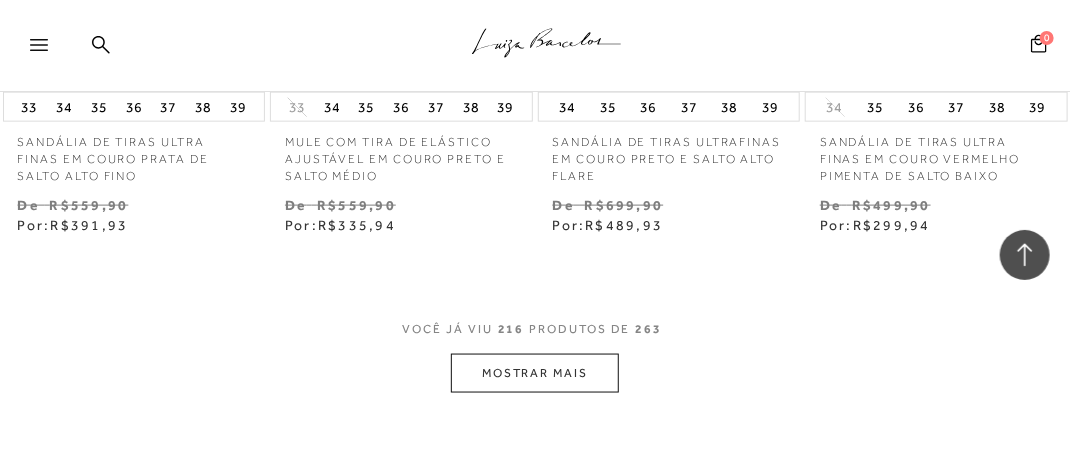 click on "MOSTRAR MAIS" at bounding box center (535, 373) 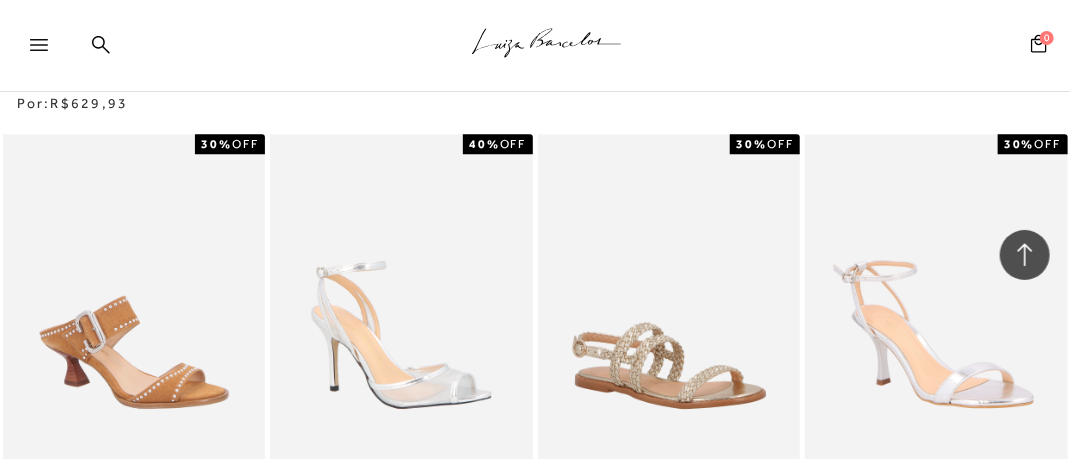 scroll, scrollTop: 31585, scrollLeft: 0, axis: vertical 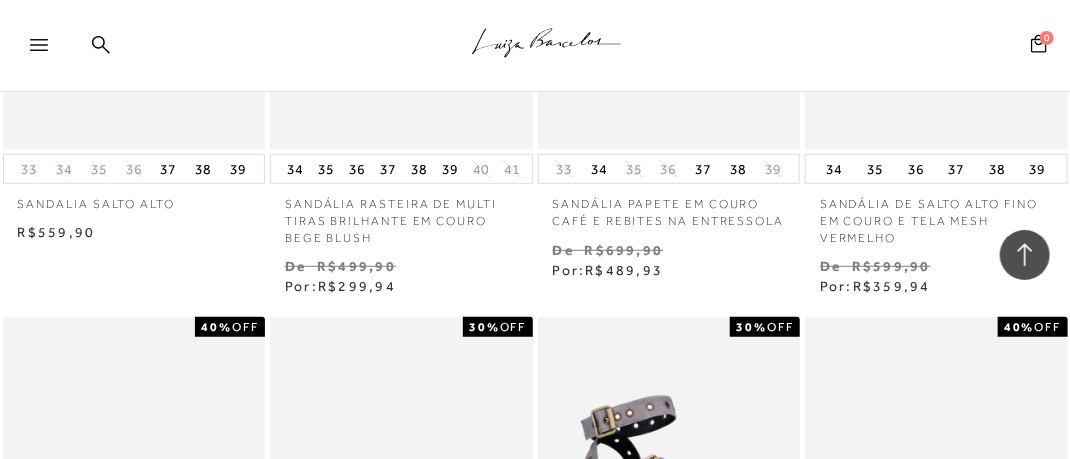 click on "MOSTRAR MAIS" at bounding box center (535, 1558) 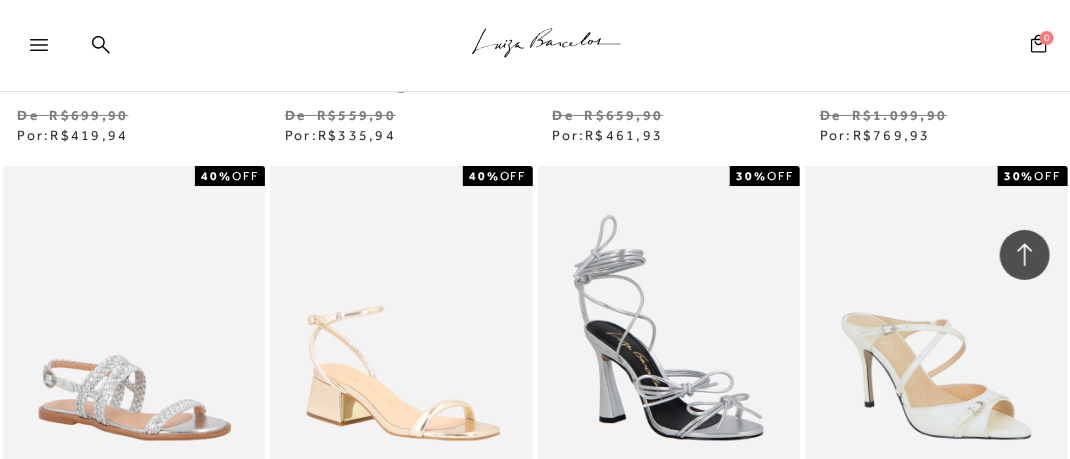 scroll, scrollTop: 36672, scrollLeft: 0, axis: vertical 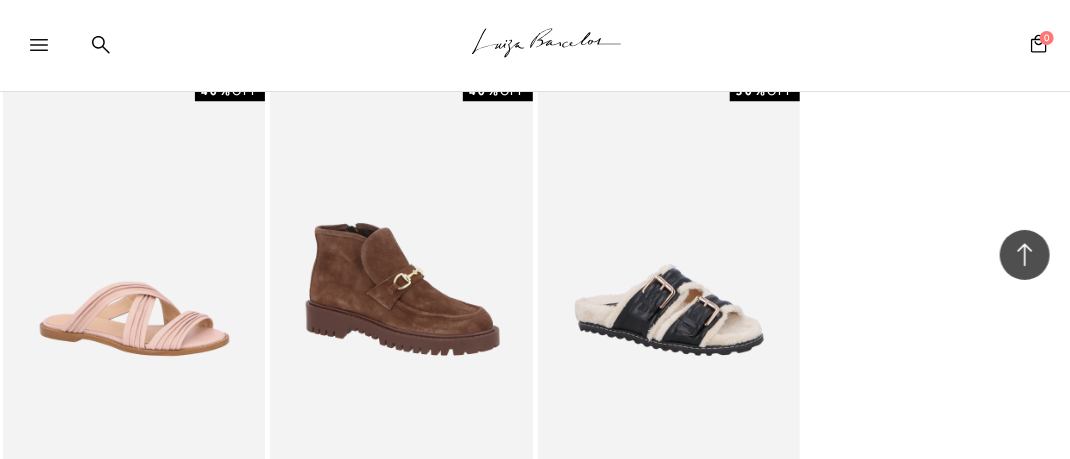 click at bounding box center (135, -3109) 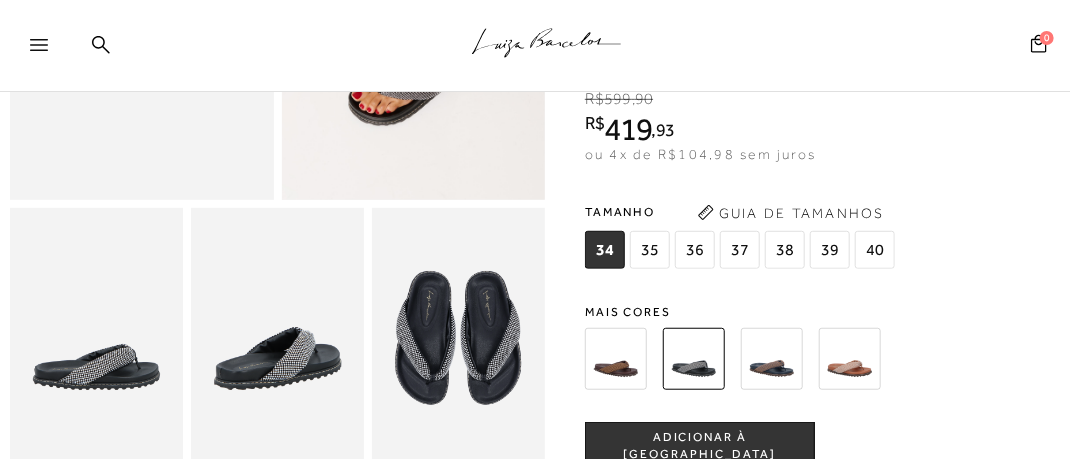 scroll, scrollTop: 400, scrollLeft: 0, axis: vertical 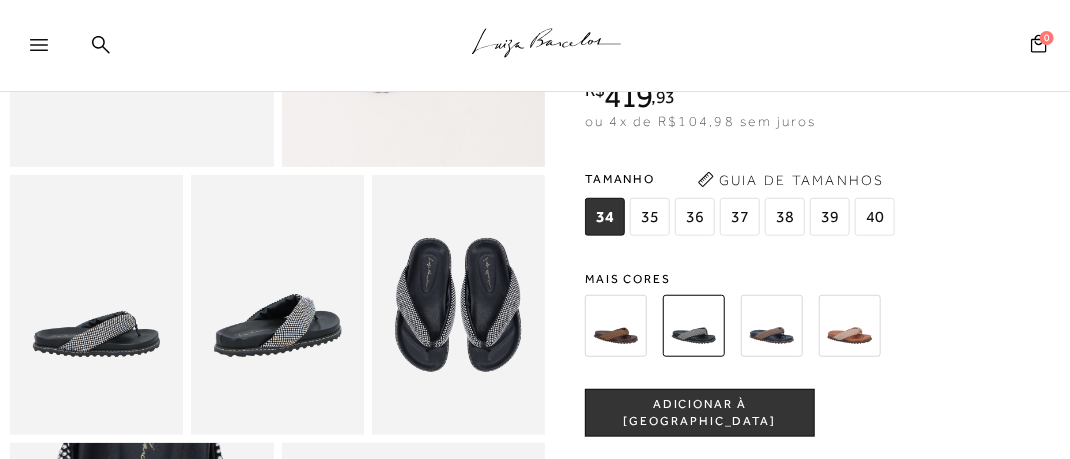 click at bounding box center (616, 326) 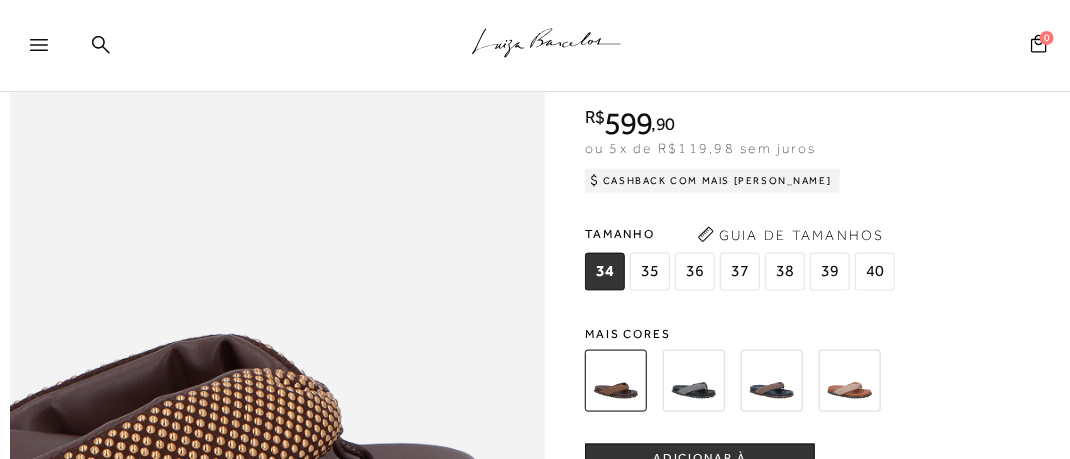scroll, scrollTop: 900, scrollLeft: 0, axis: vertical 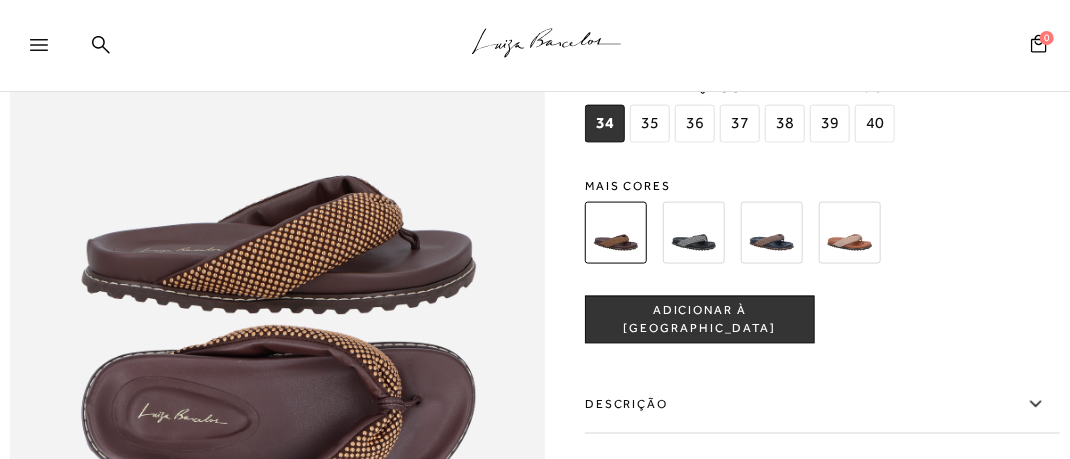 click at bounding box center (772, 233) 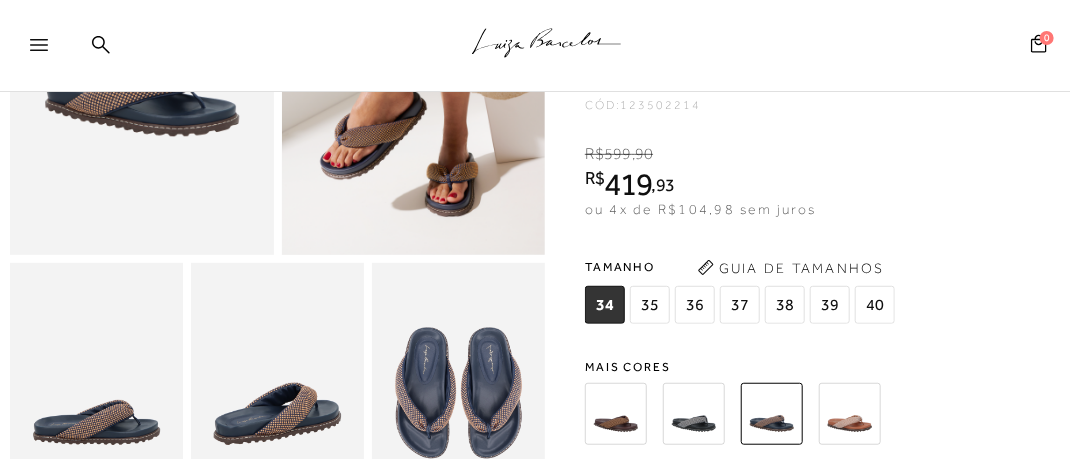 scroll, scrollTop: 0, scrollLeft: 0, axis: both 